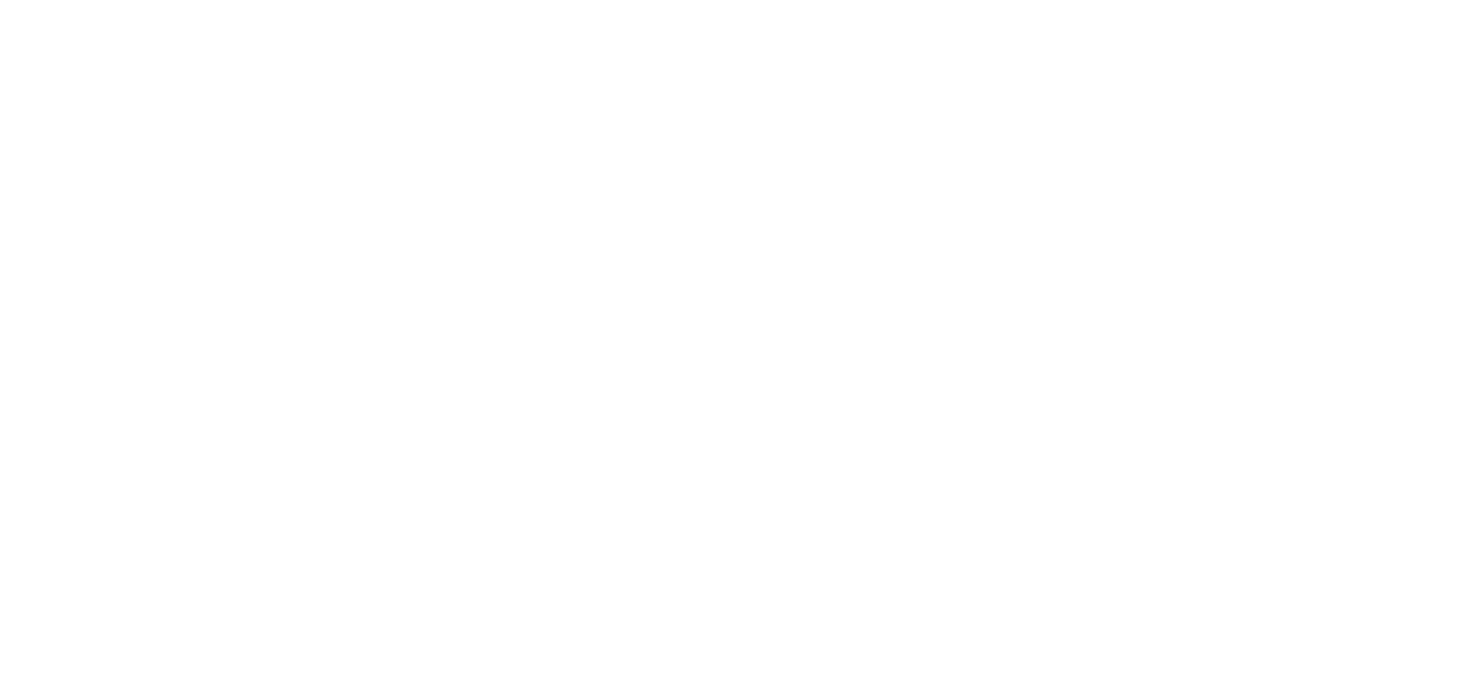 scroll, scrollTop: 0, scrollLeft: 0, axis: both 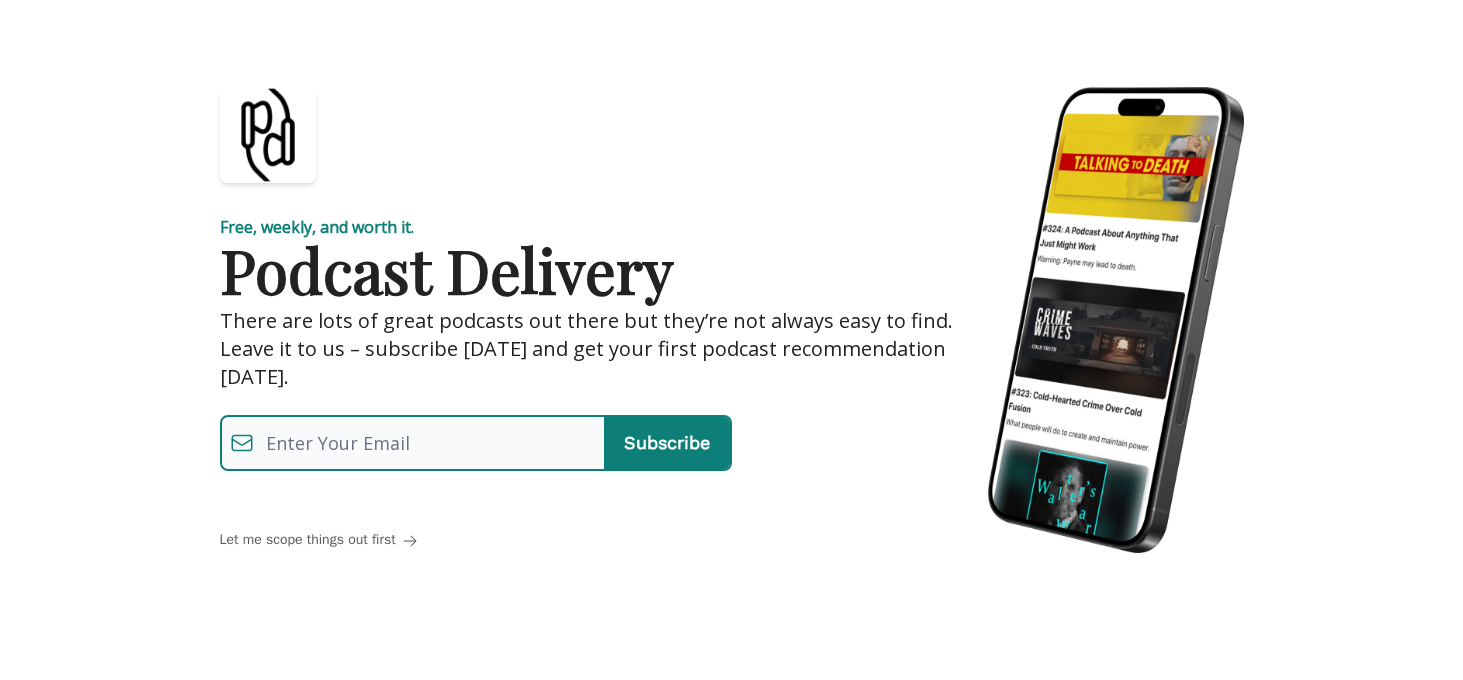 click at bounding box center [429, 443] 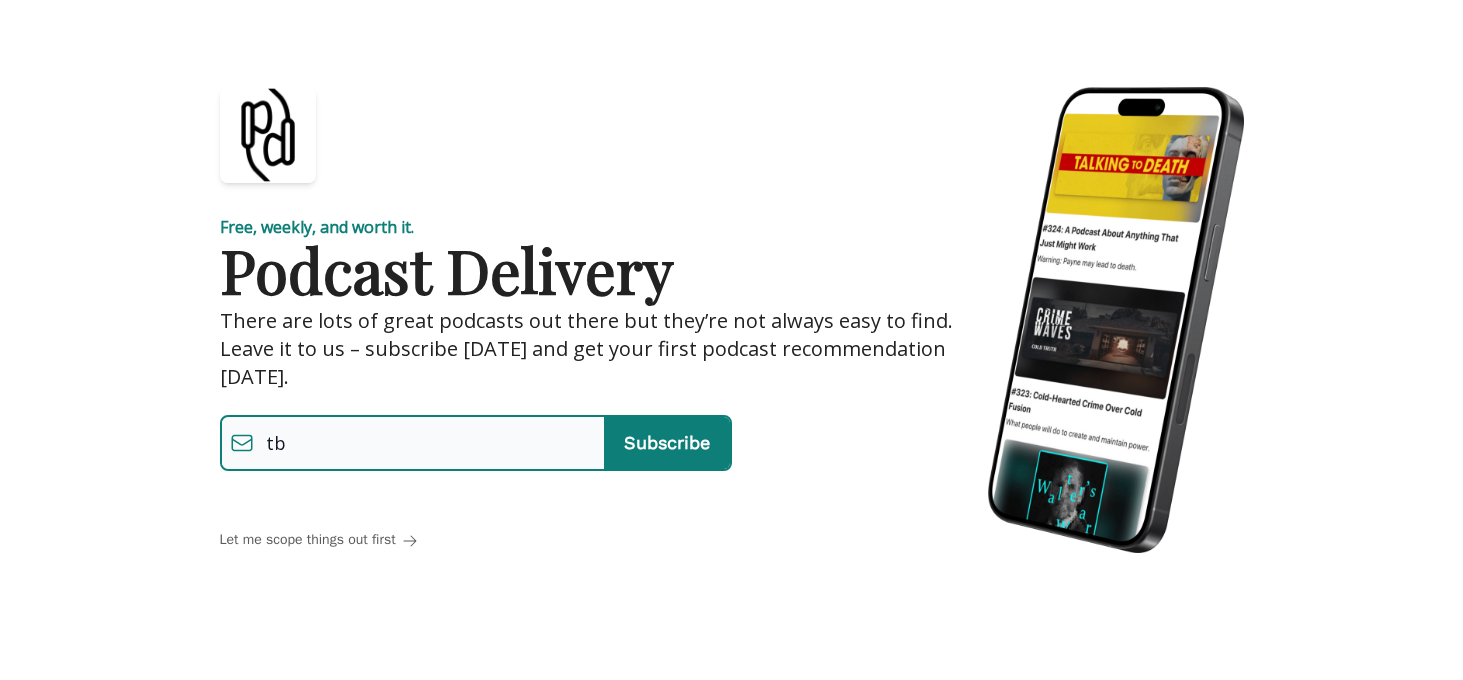 type on "t" 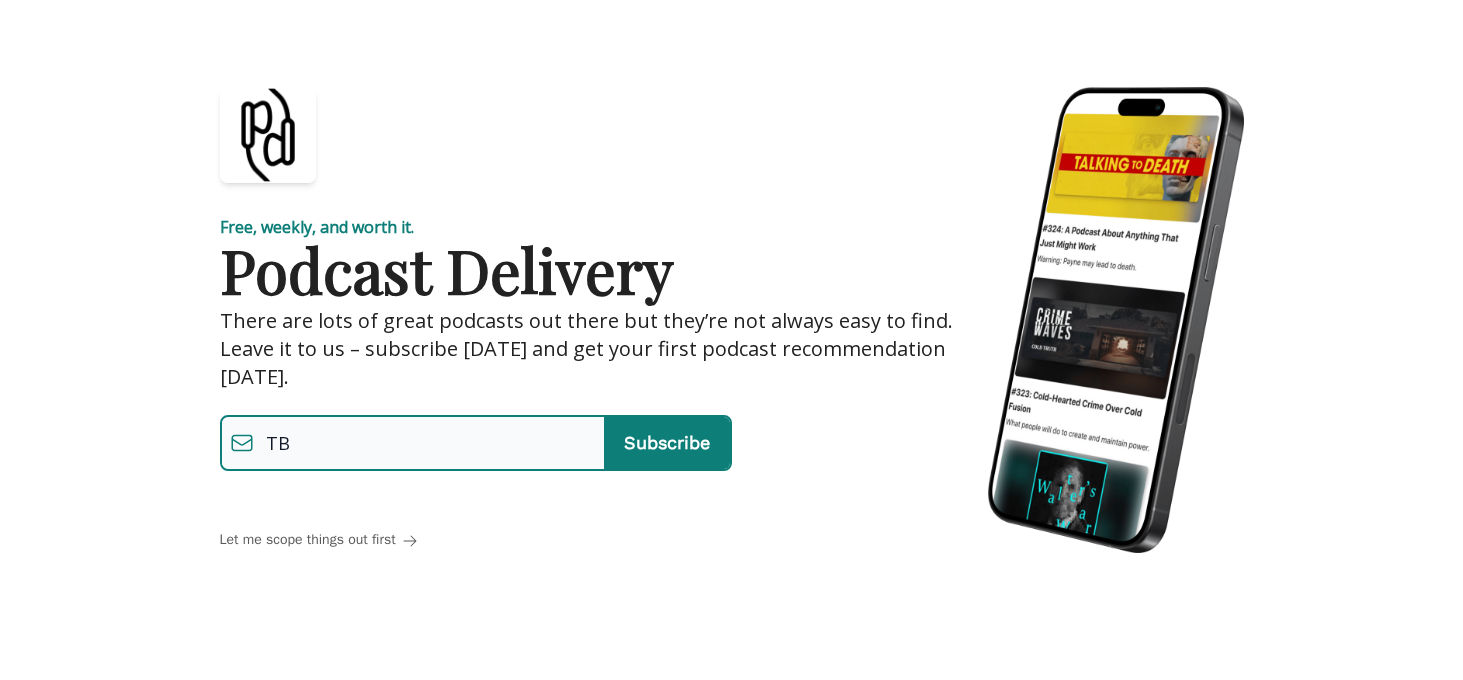 type on "T" 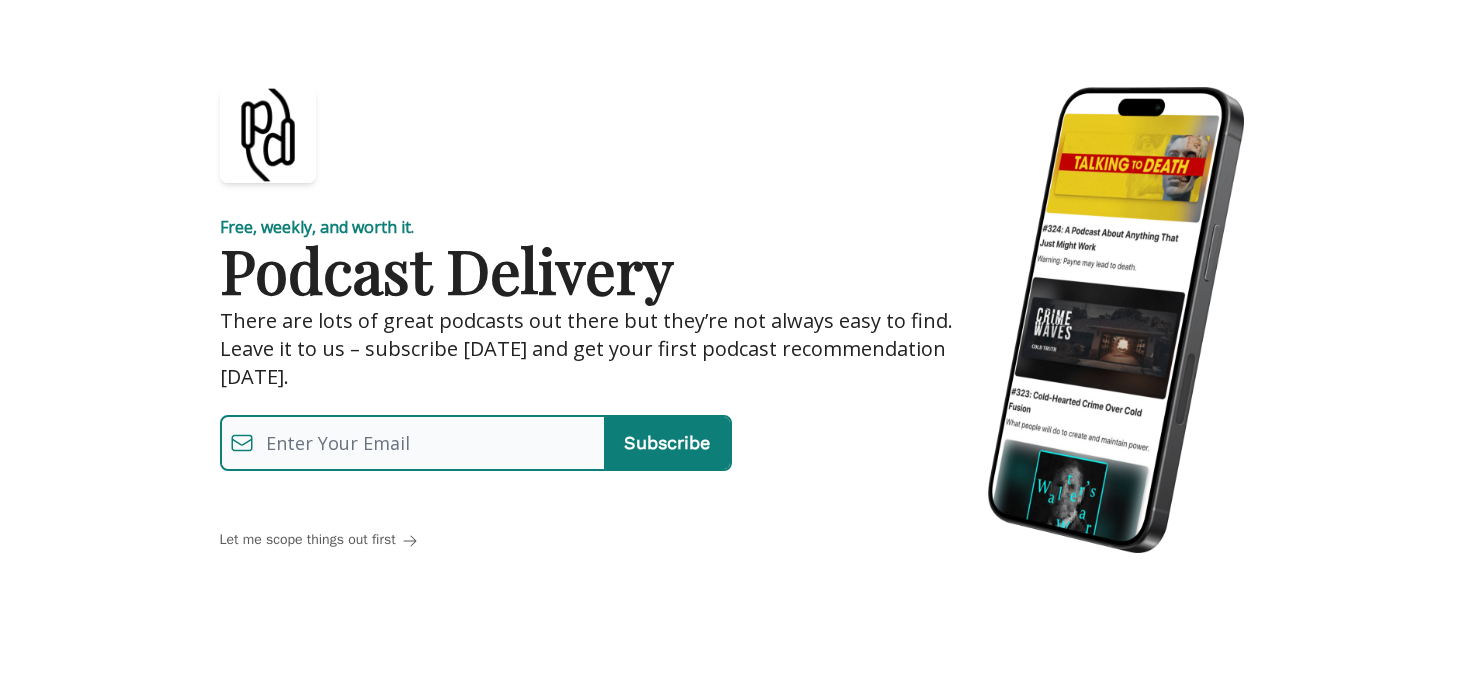 type on "t" 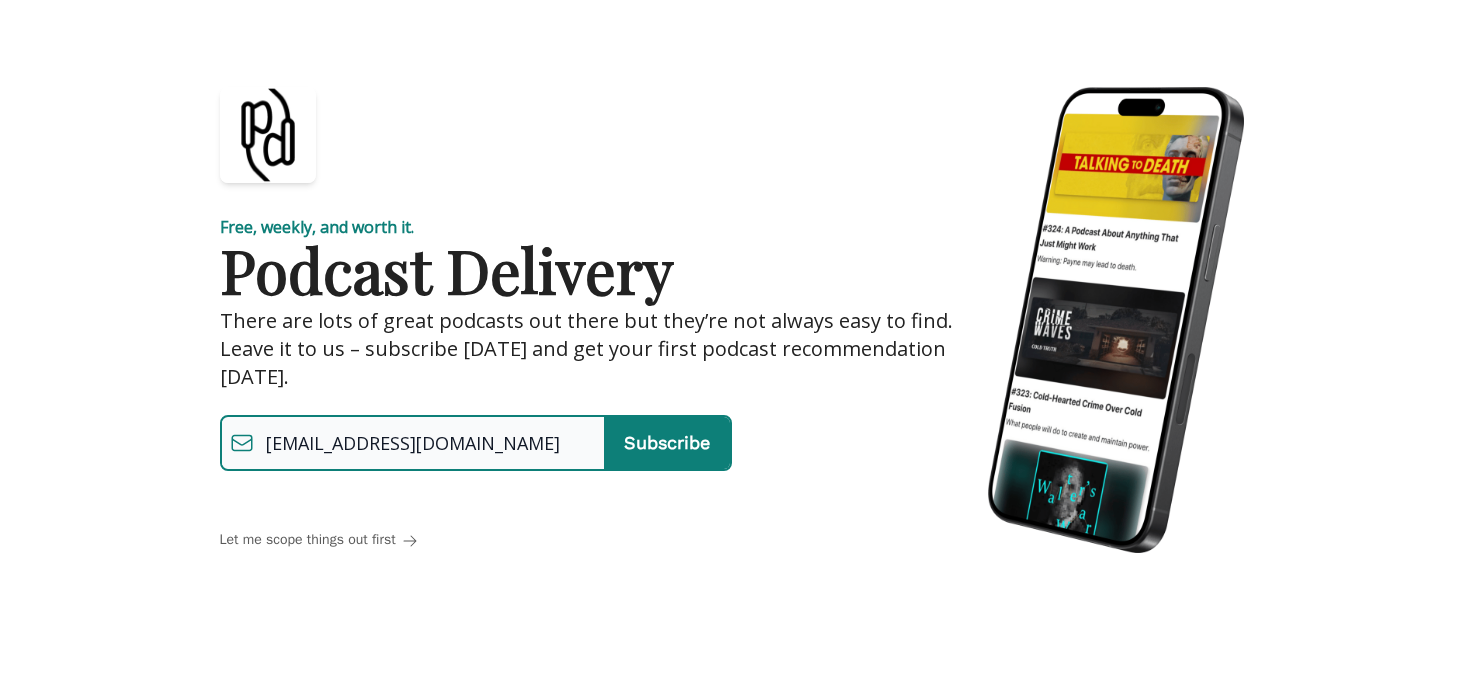 type on "[EMAIL_ADDRESS][DOMAIN_NAME]" 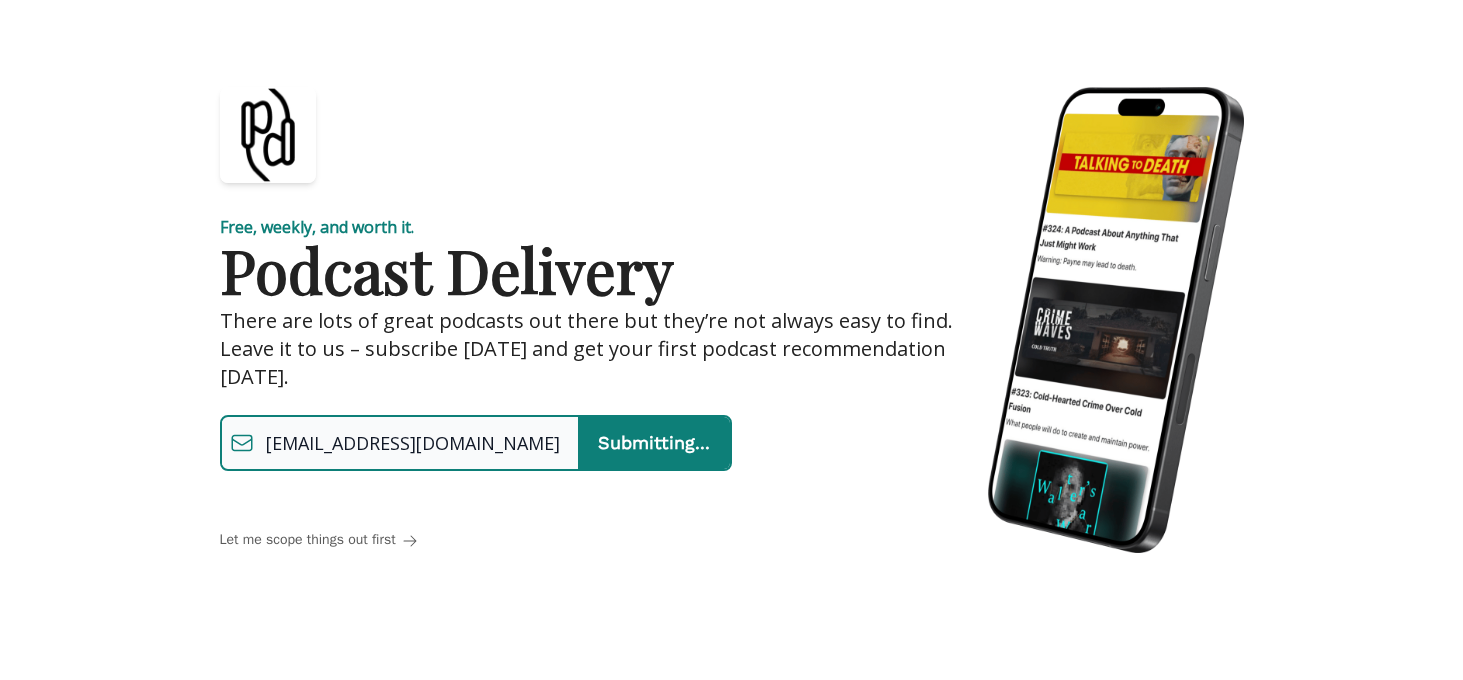 type on "Subscribe" 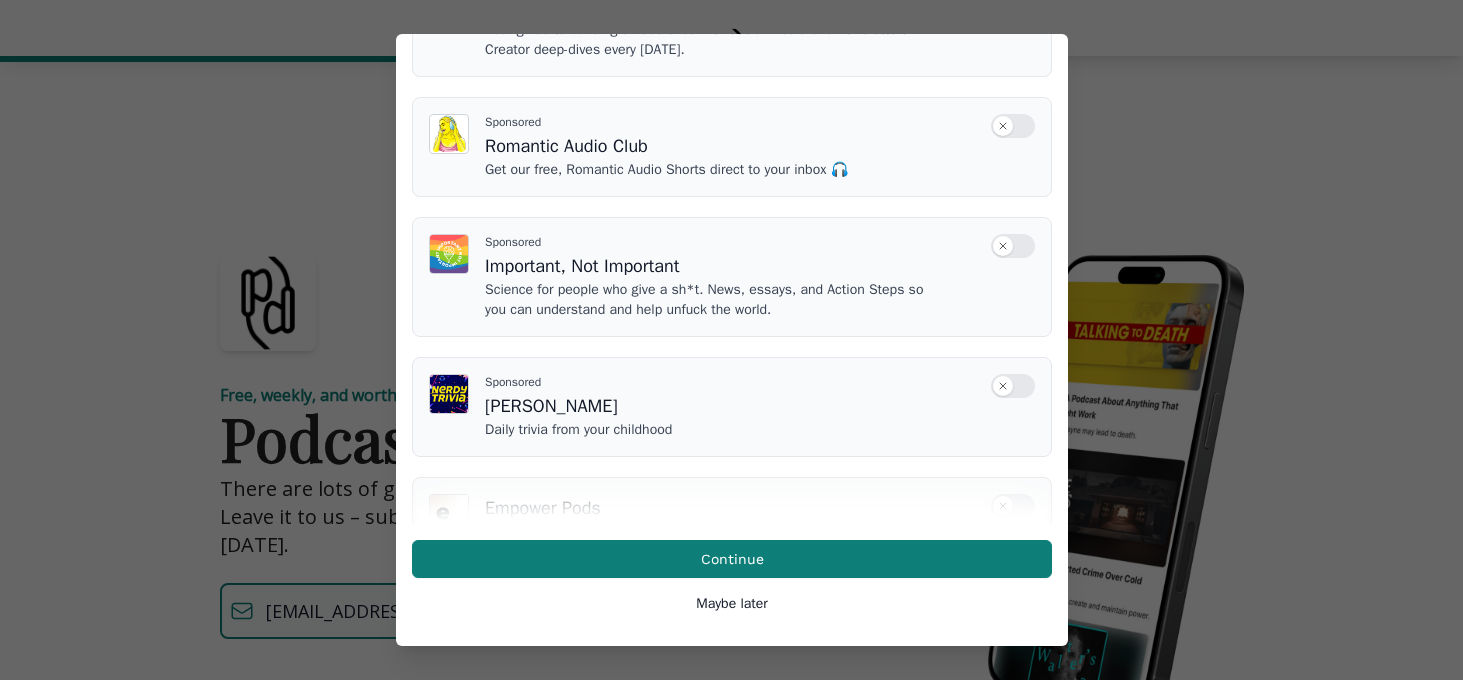 scroll, scrollTop: 480, scrollLeft: 0, axis: vertical 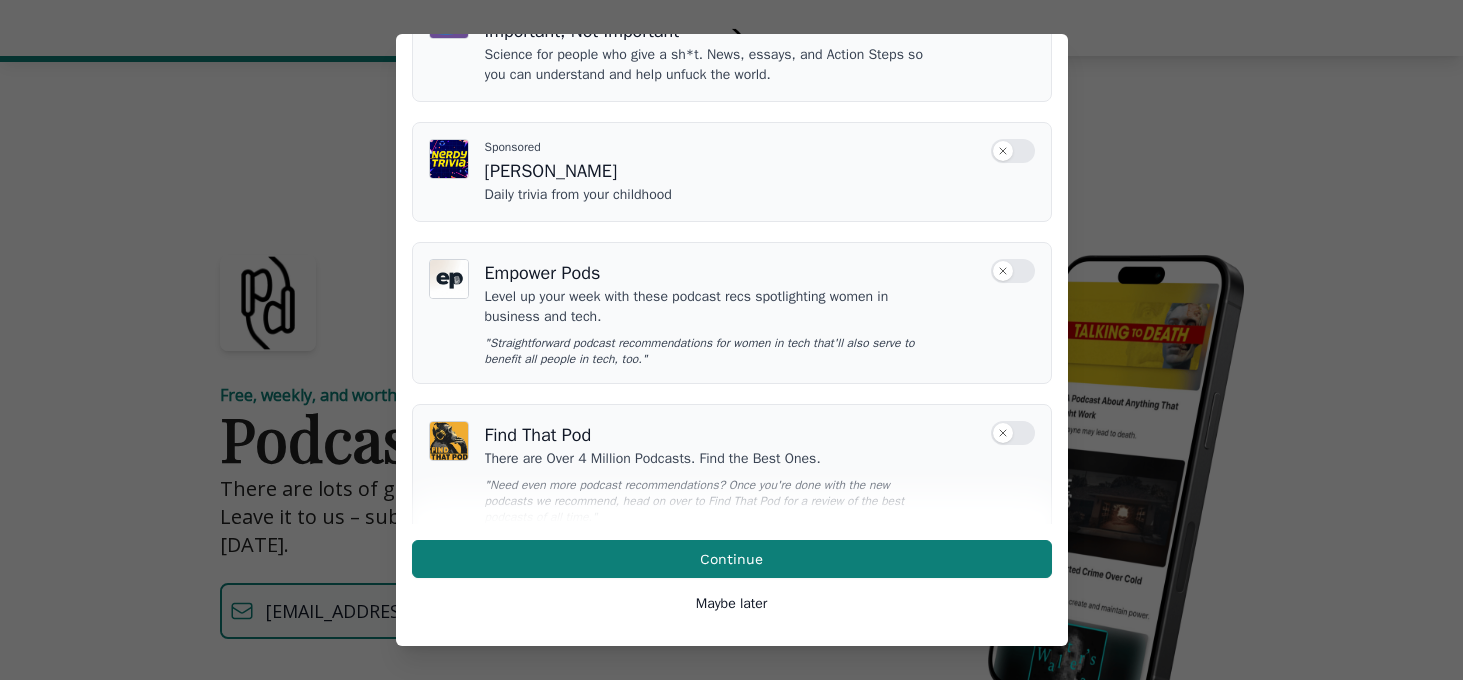click on "Maybe later" at bounding box center [732, 604] 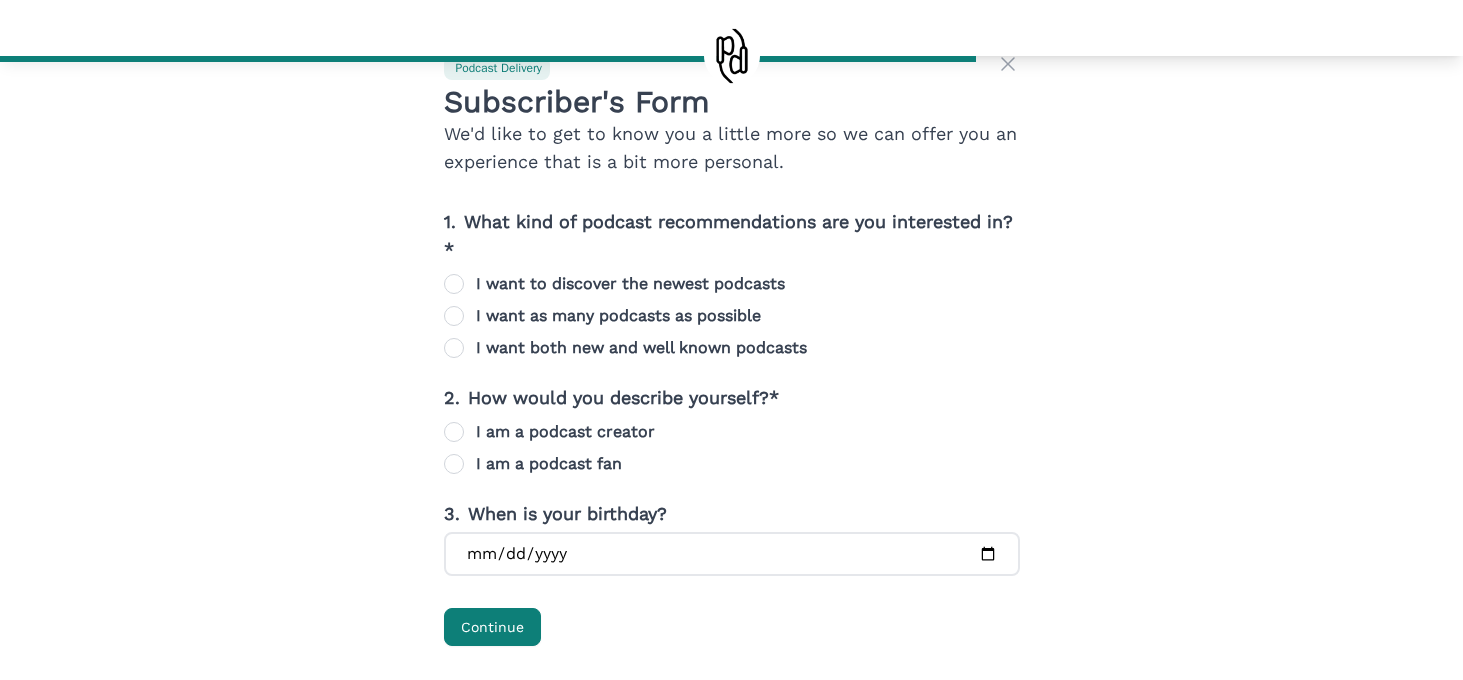 scroll, scrollTop: 134, scrollLeft: 0, axis: vertical 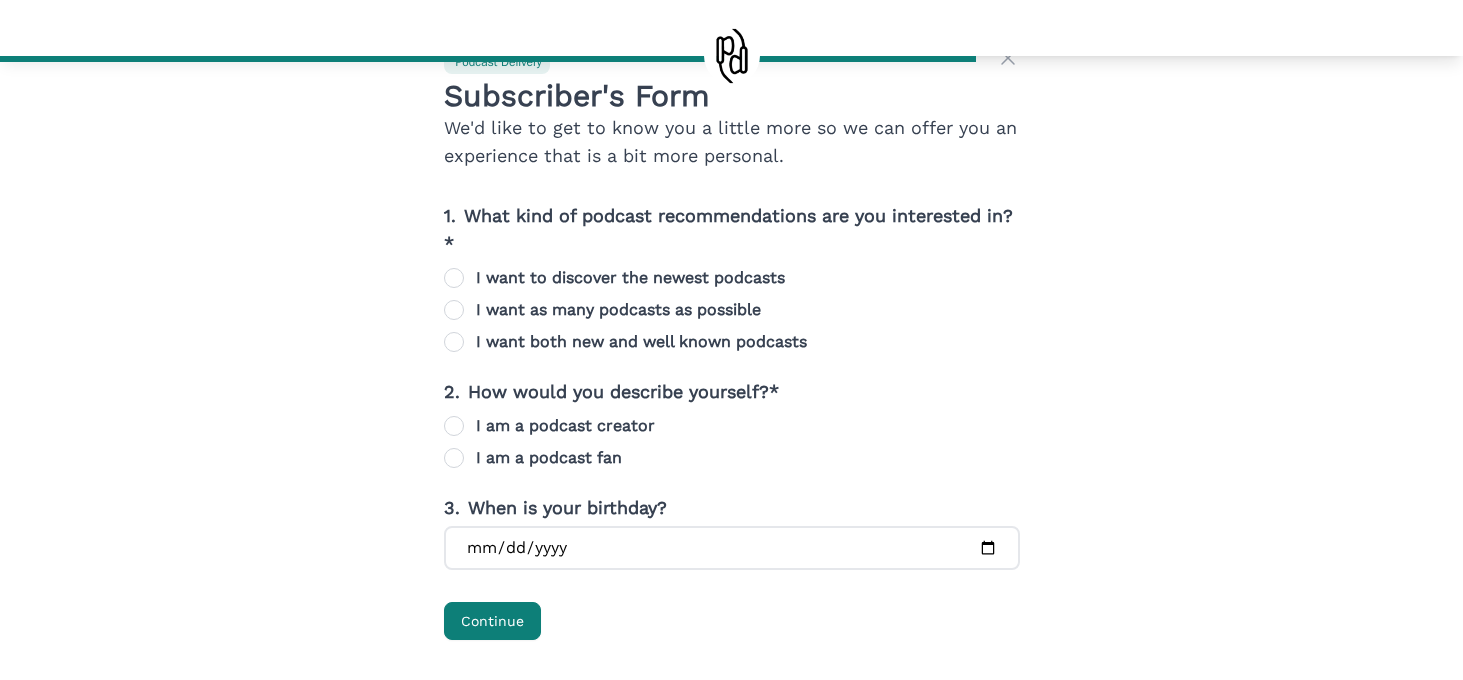 click on "I want to discover the newest podcasts" at bounding box center (454, 278) 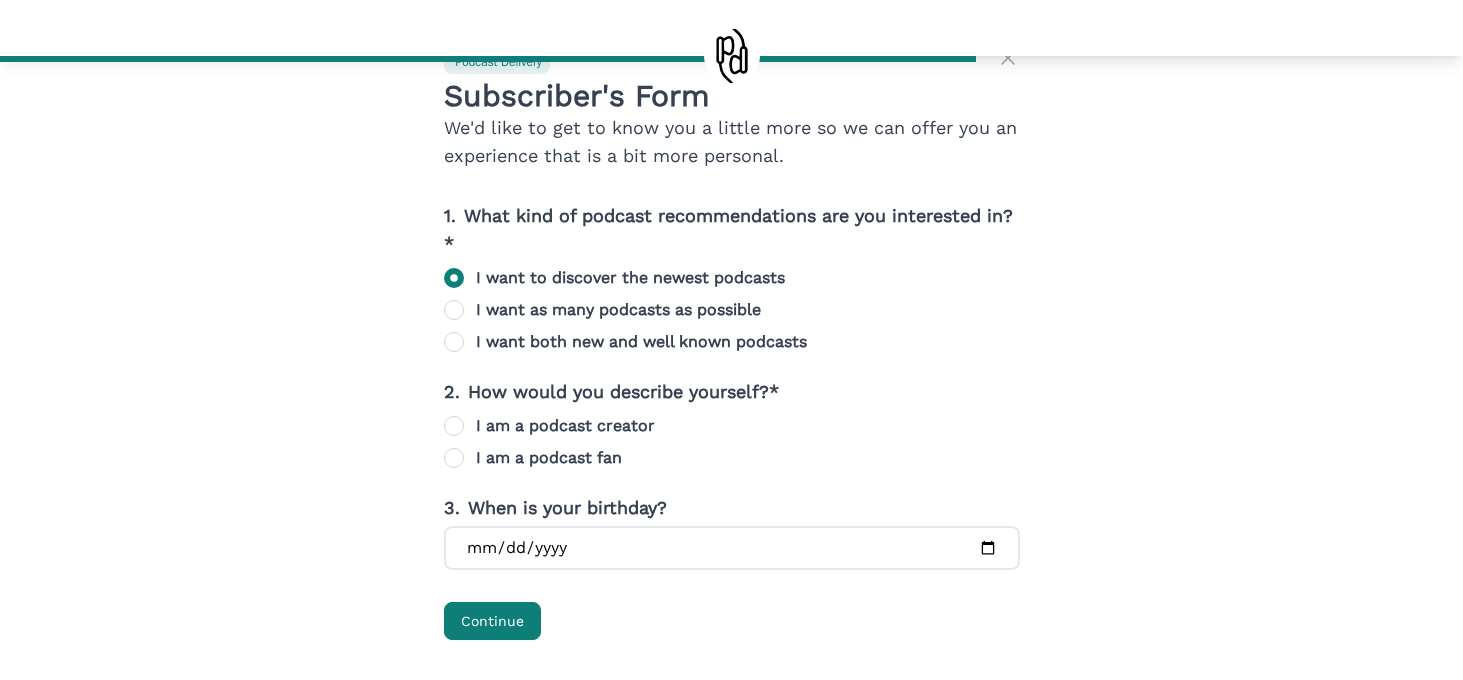 click on "I am a podcast creator" at bounding box center [732, 426] 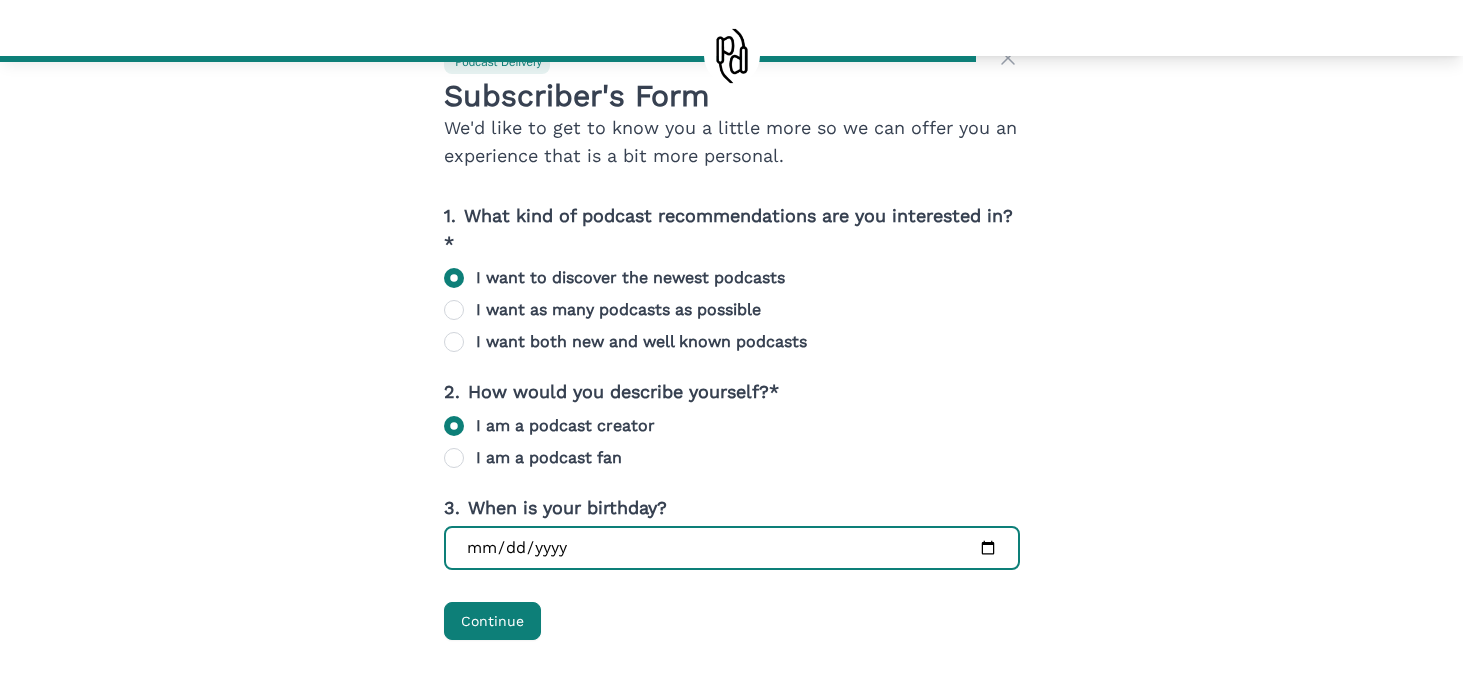 click at bounding box center (732, 548) 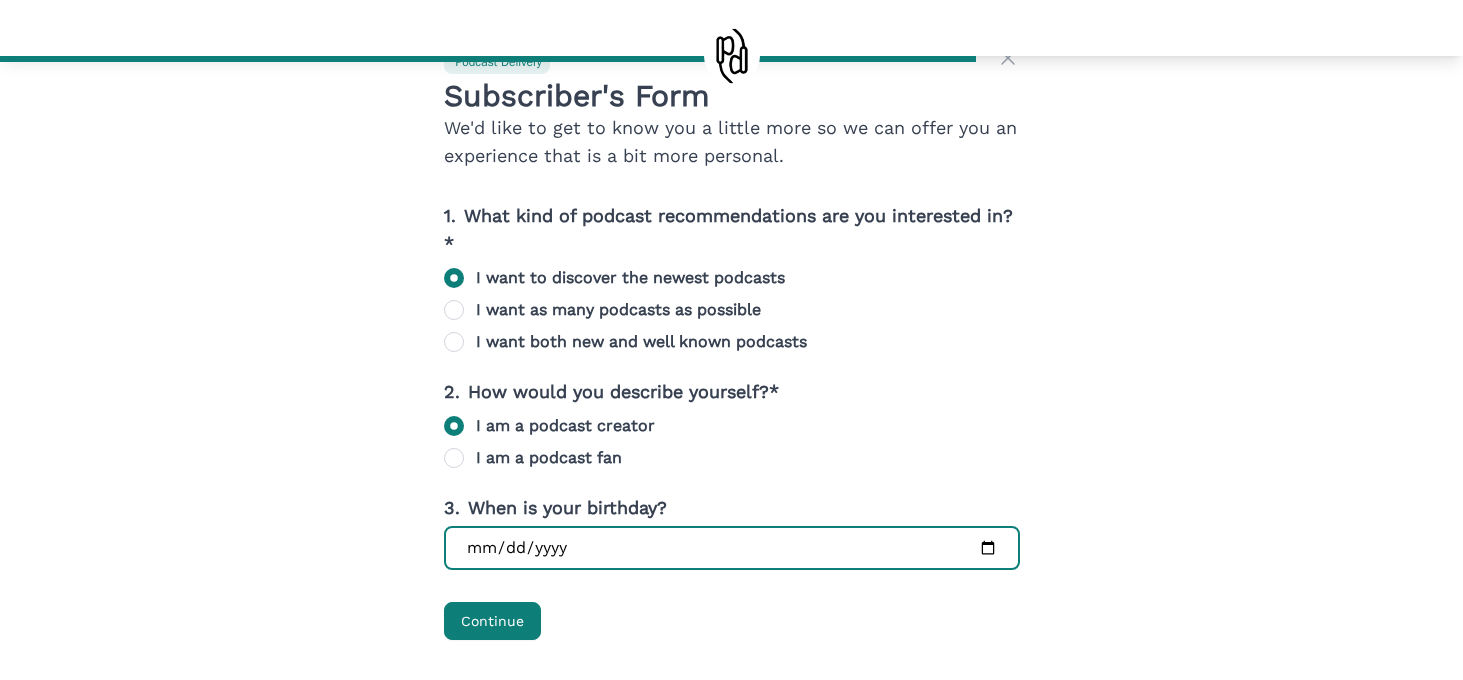 type on "2025-07-17" 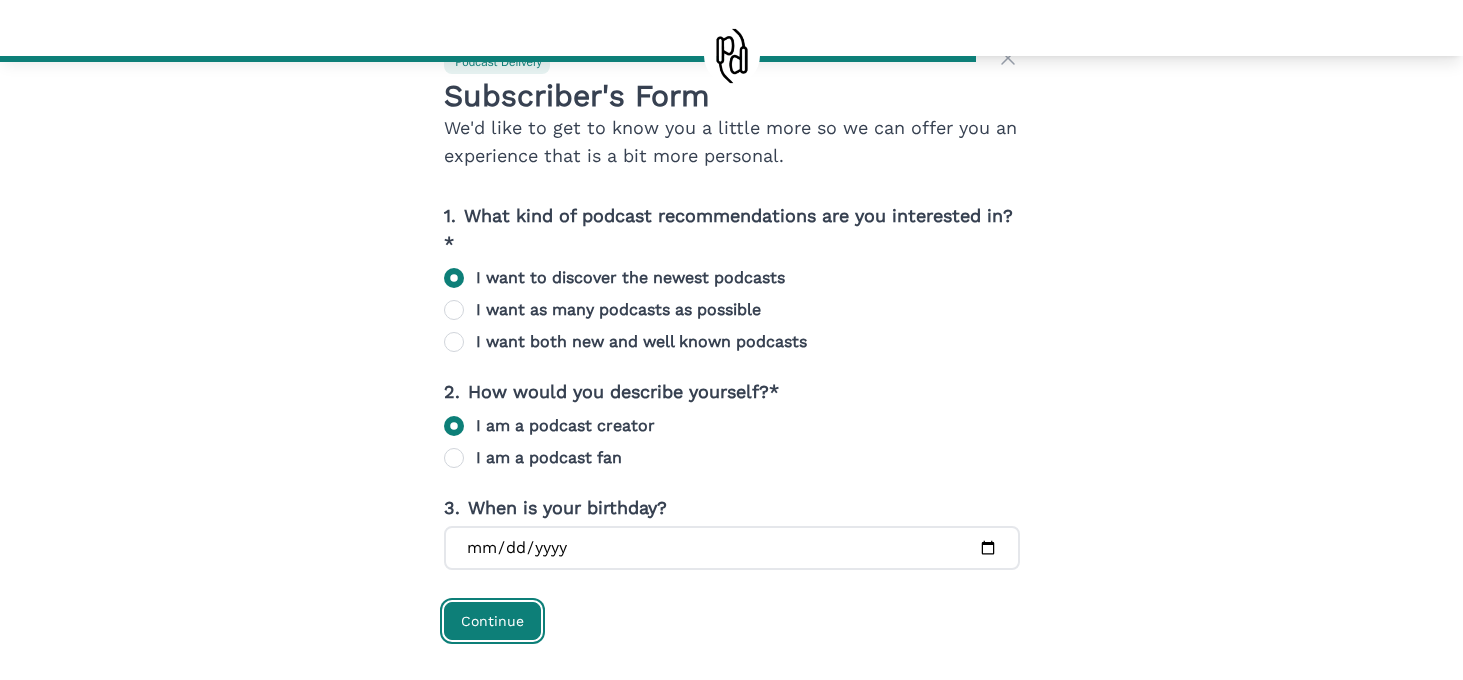 click on "Continue" at bounding box center [492, 621] 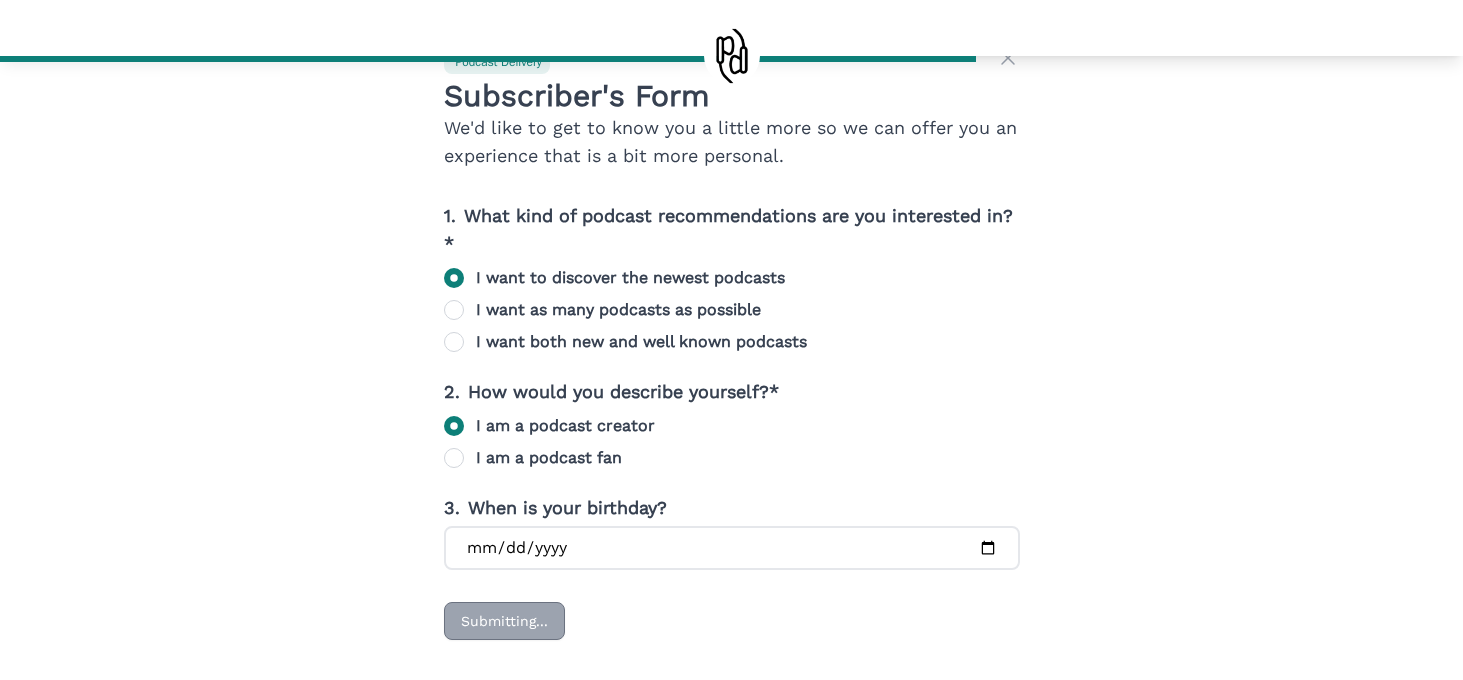 scroll, scrollTop: 132, scrollLeft: 0, axis: vertical 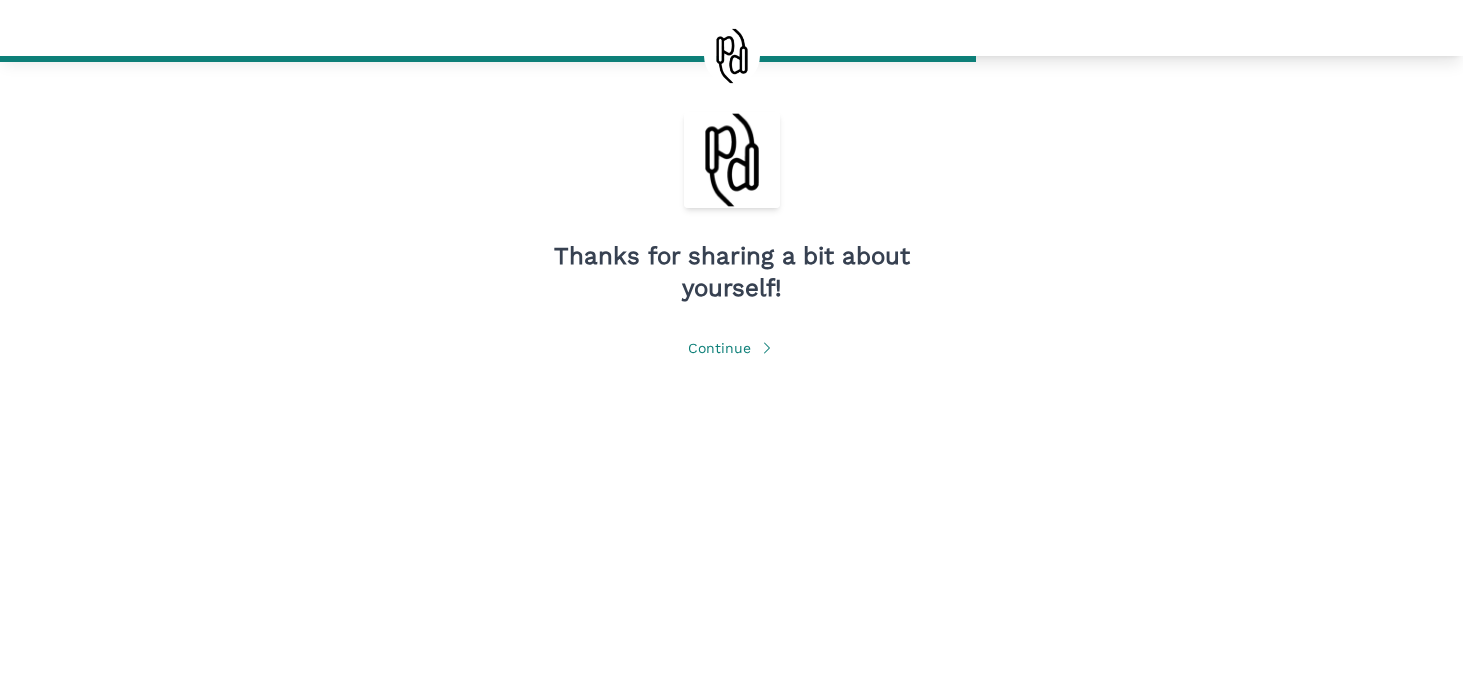 click on "Continue" at bounding box center (731, 348) 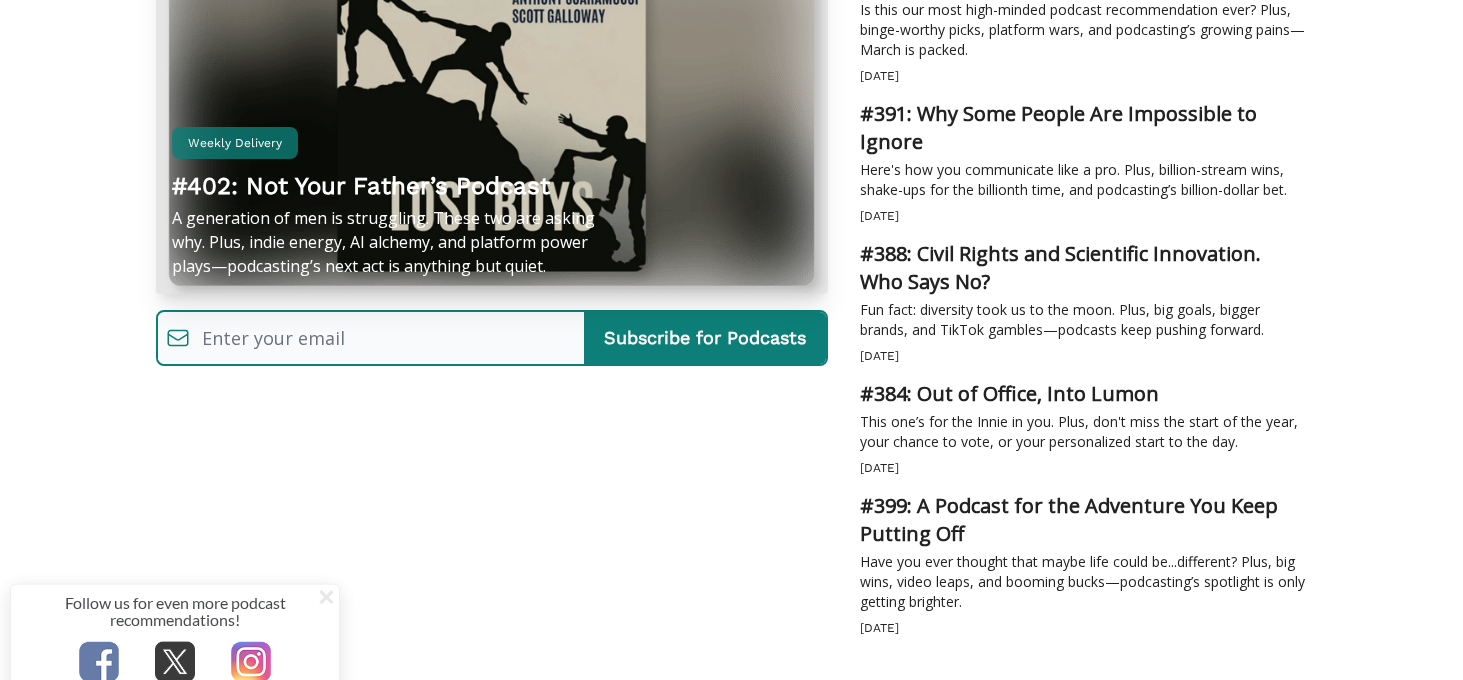 scroll, scrollTop: 0, scrollLeft: 0, axis: both 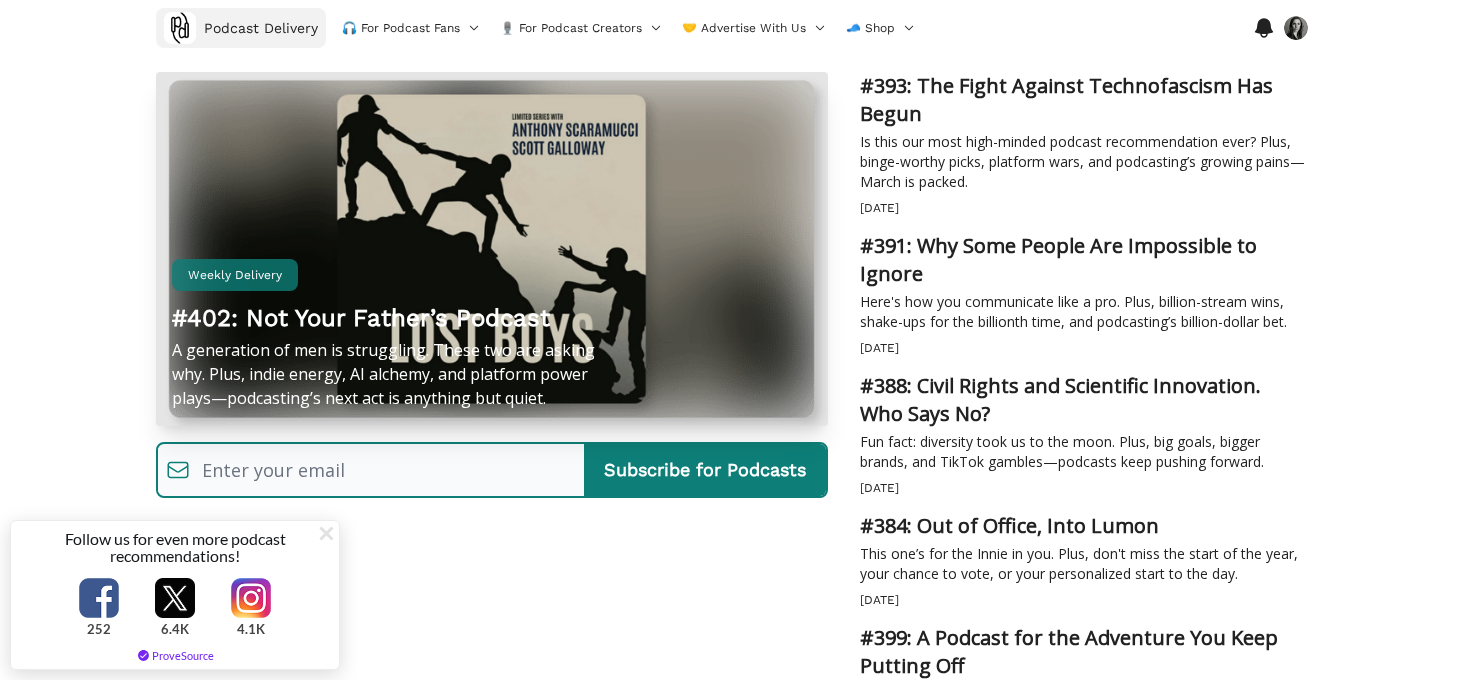 click on "Podcast Delivery" at bounding box center [261, 28] 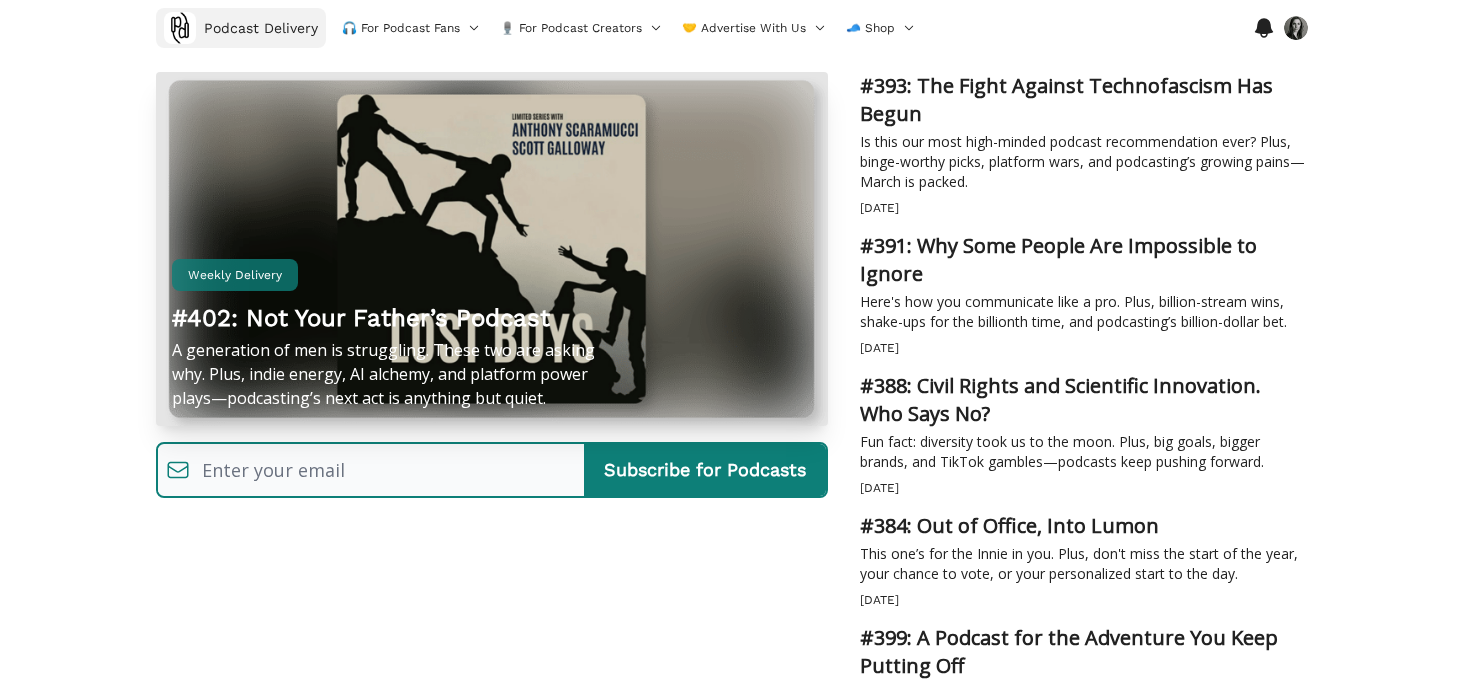 click at bounding box center (180, 28) 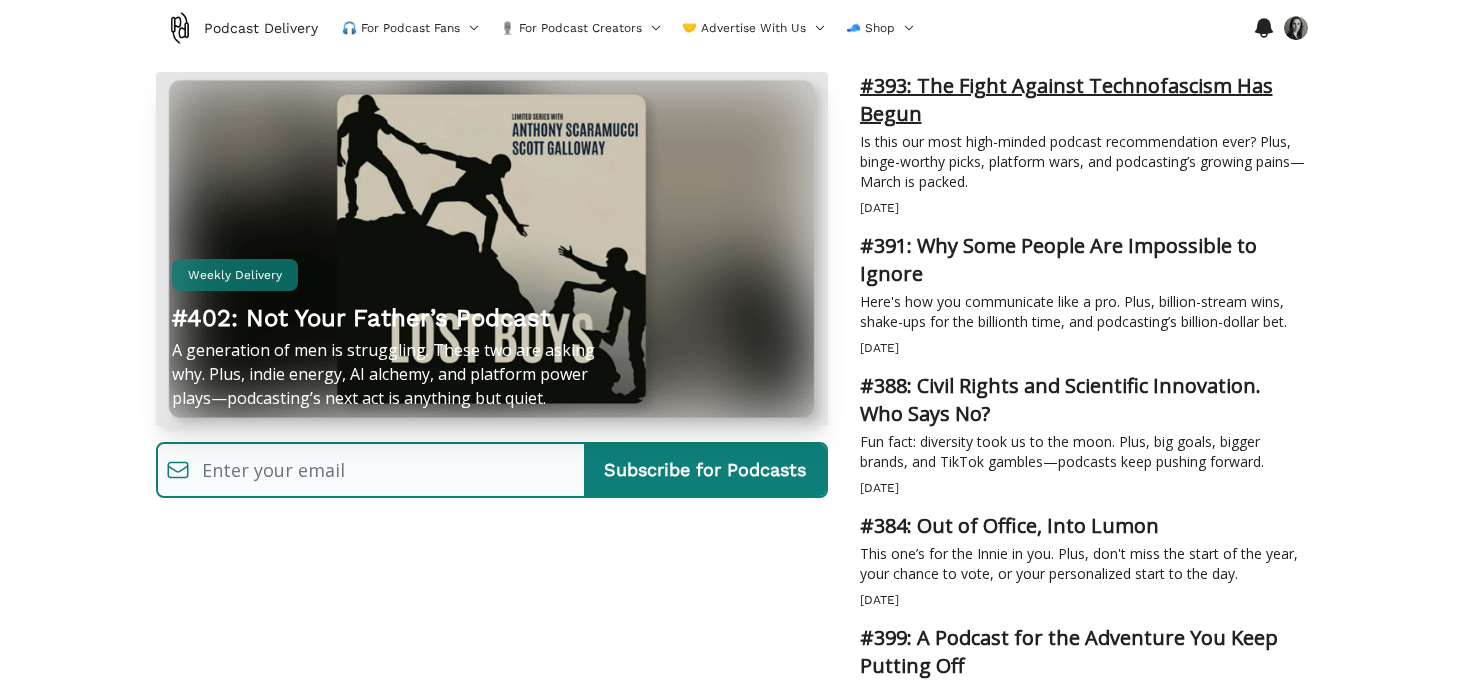 click on "#393: The Fight Against Technofascism Has Begun" at bounding box center [1084, 100] 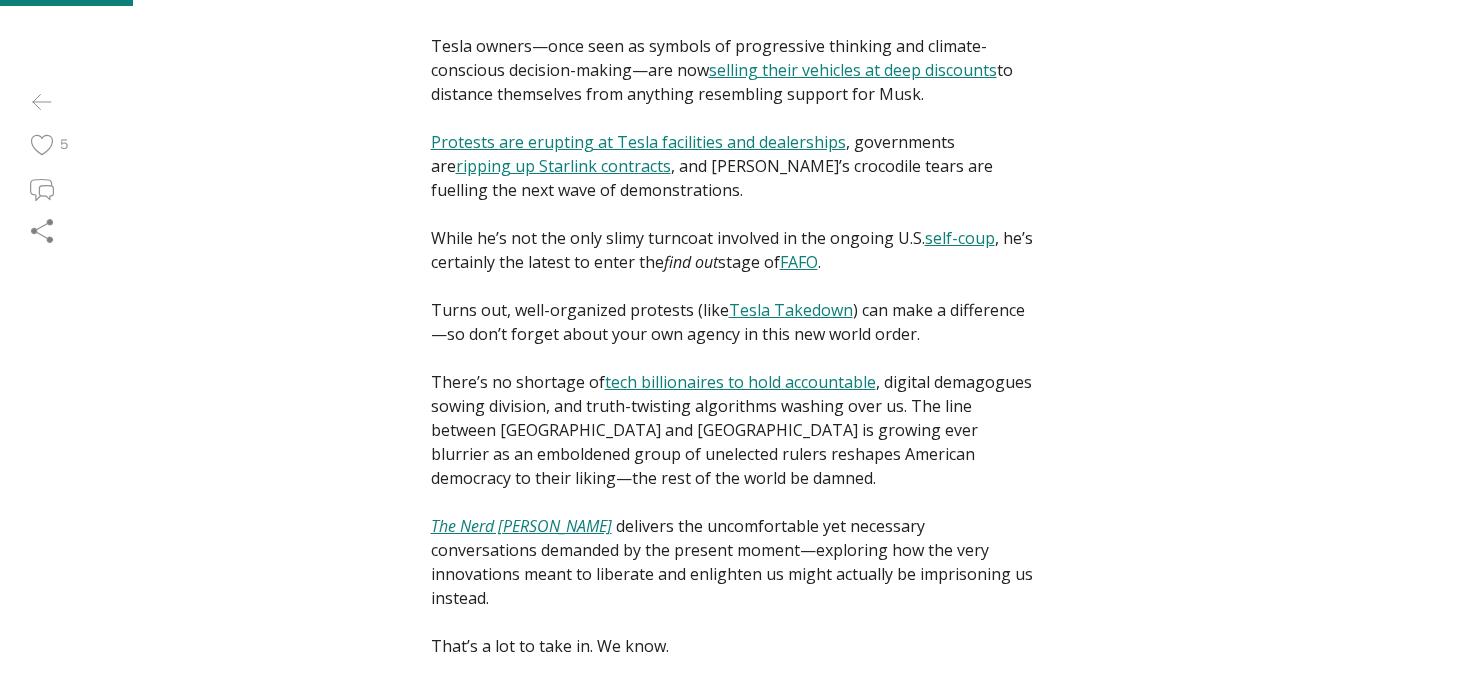 scroll, scrollTop: 0, scrollLeft: 0, axis: both 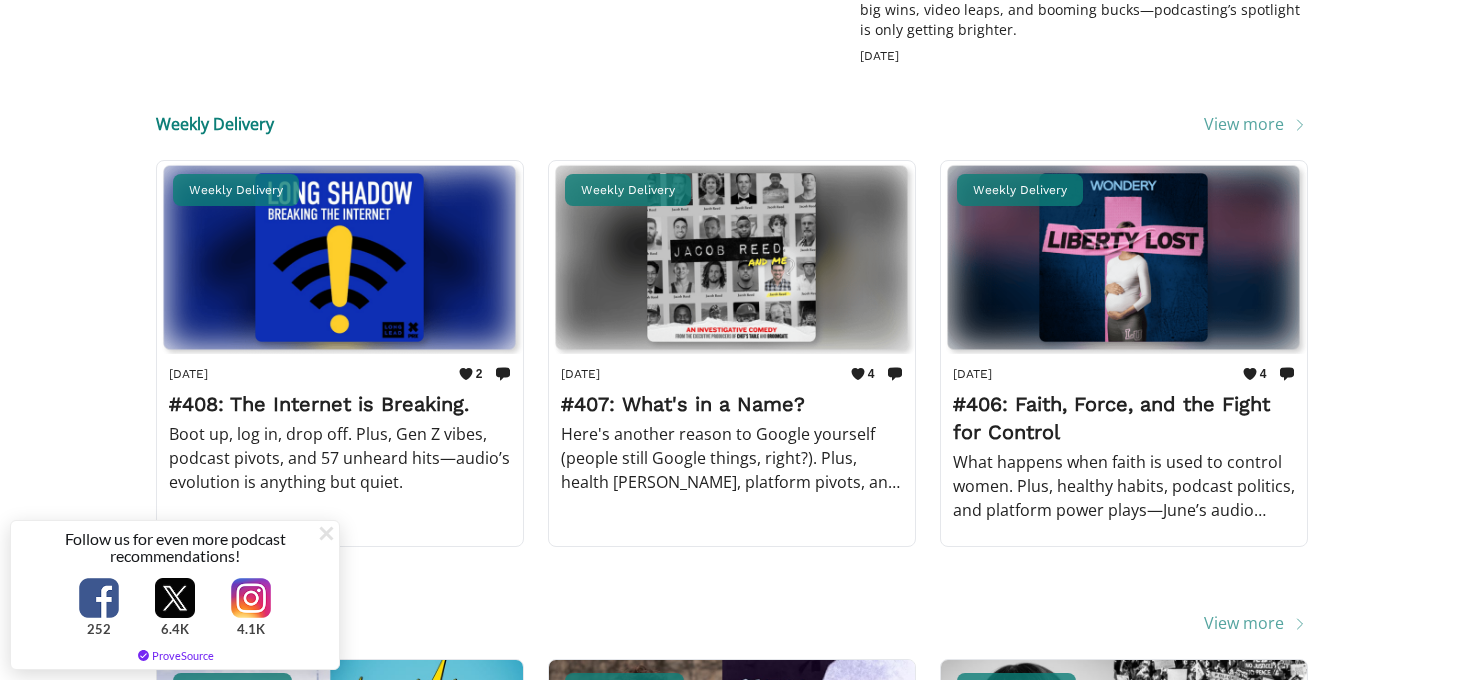 click on "Weekly Delivery" at bounding box center (215, 124) 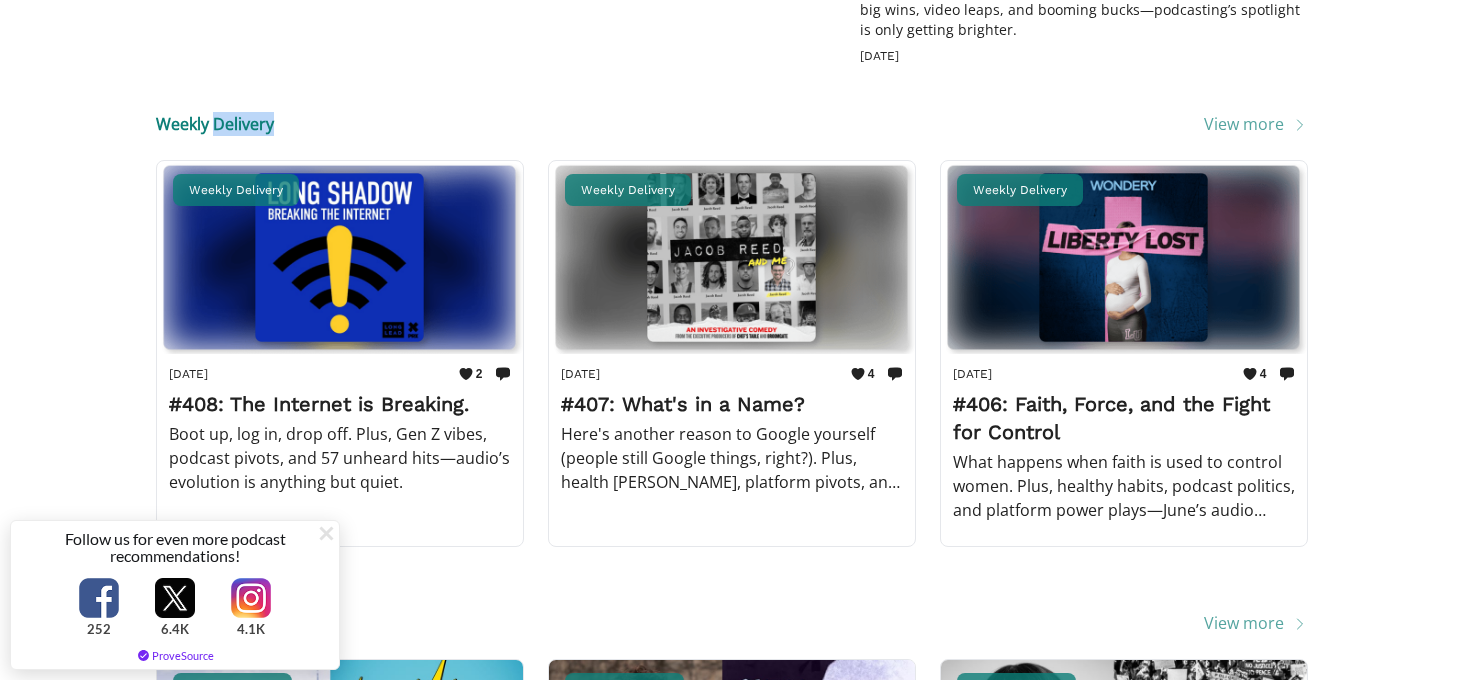 click on "Weekly Delivery" at bounding box center [215, 124] 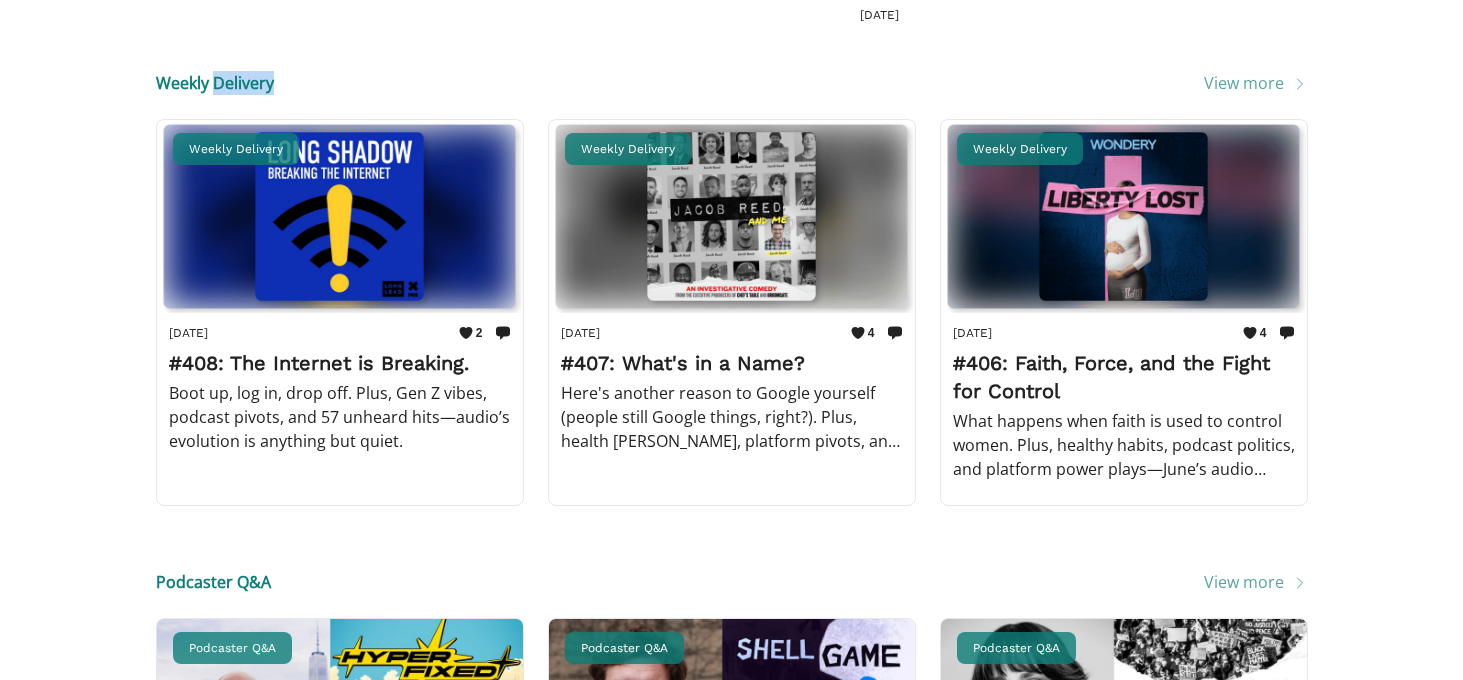 scroll, scrollTop: 767, scrollLeft: 0, axis: vertical 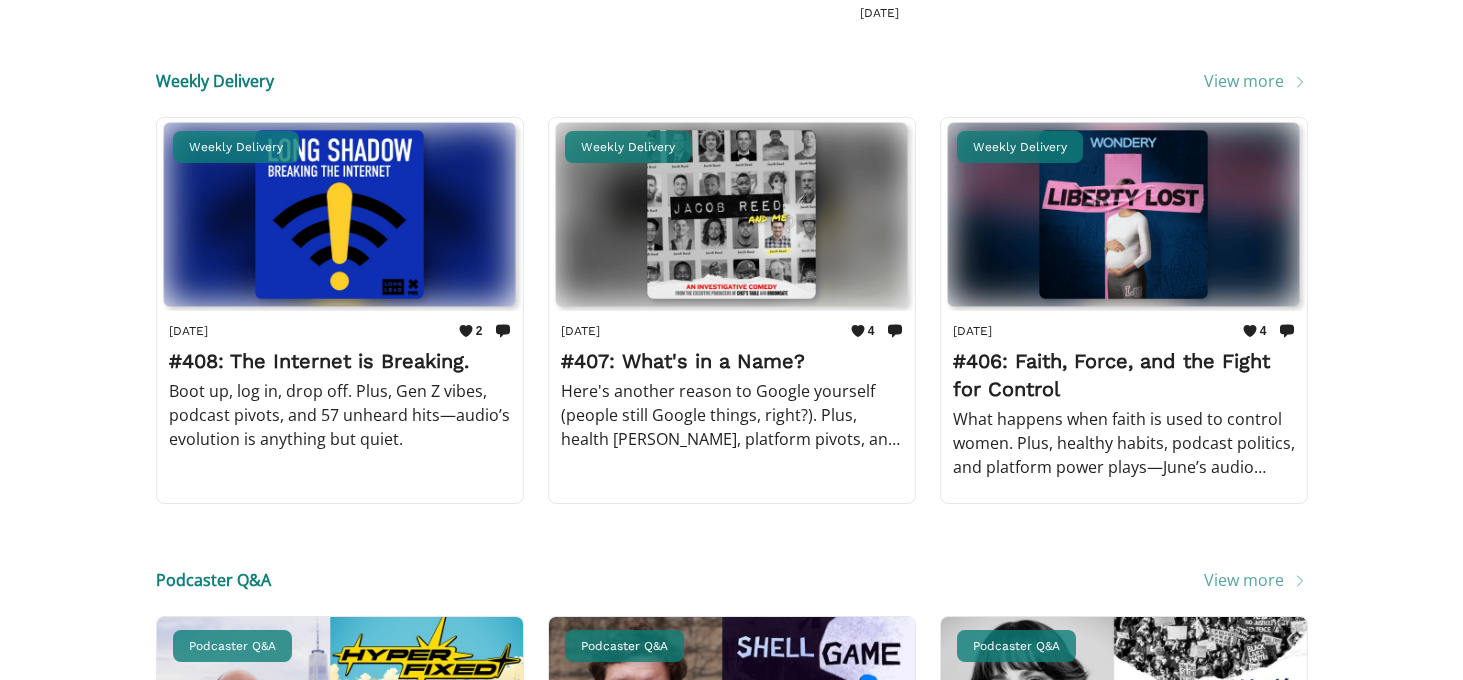 click on "Weekly Delivery" at bounding box center [215, 81] 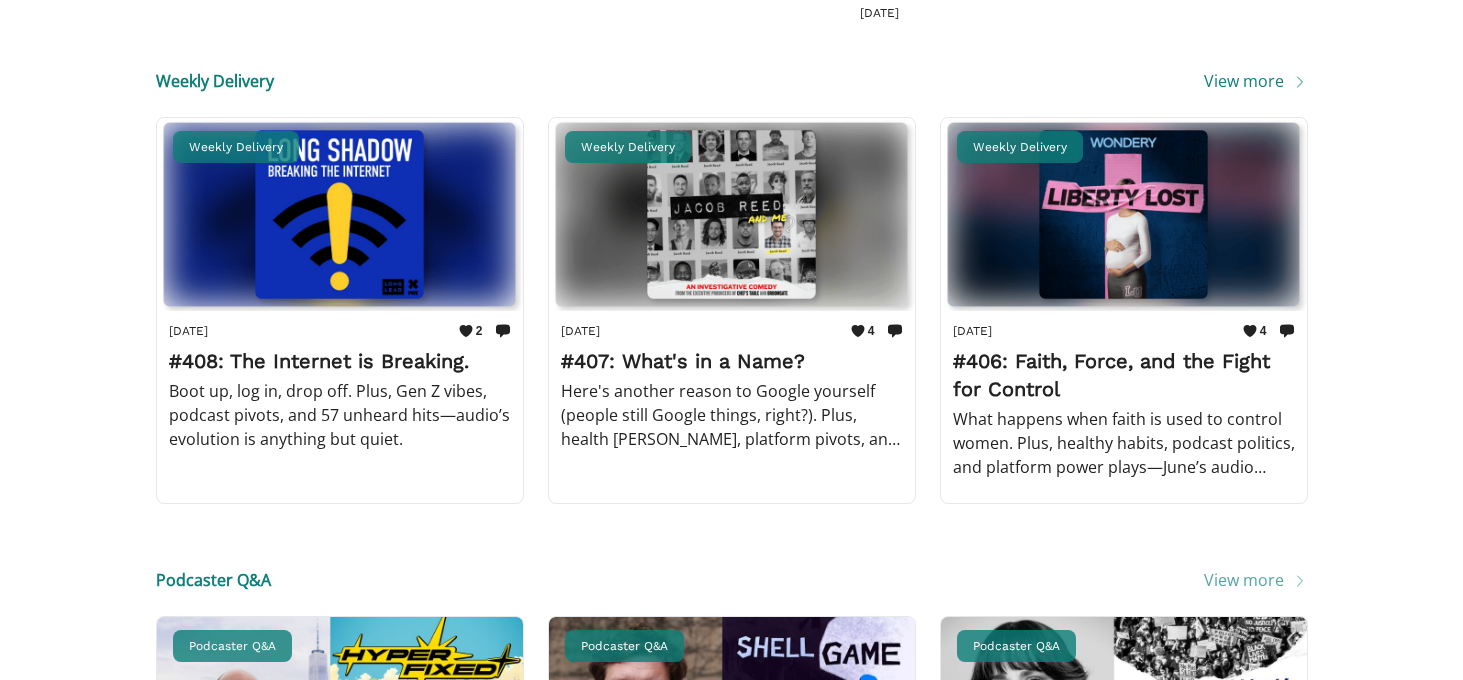 click on "View more" at bounding box center [1256, 81] 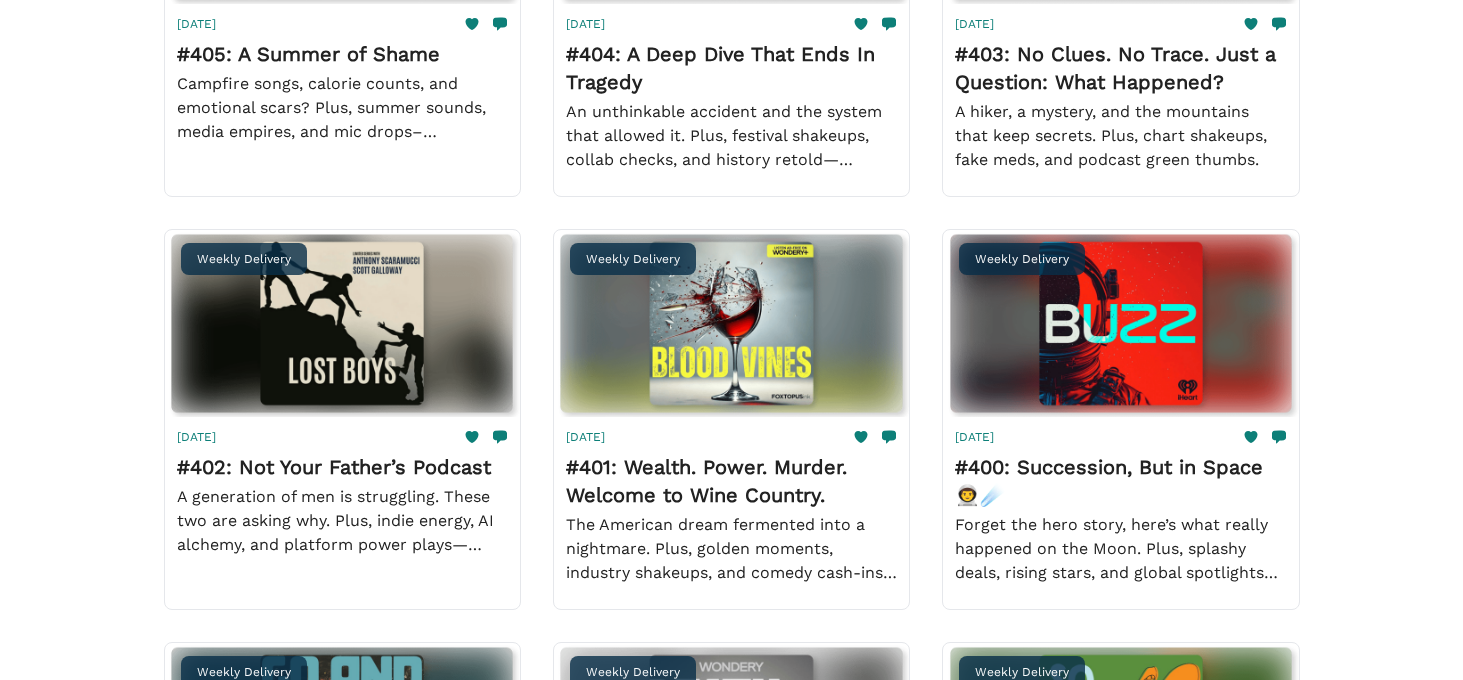scroll, scrollTop: 0, scrollLeft: 0, axis: both 